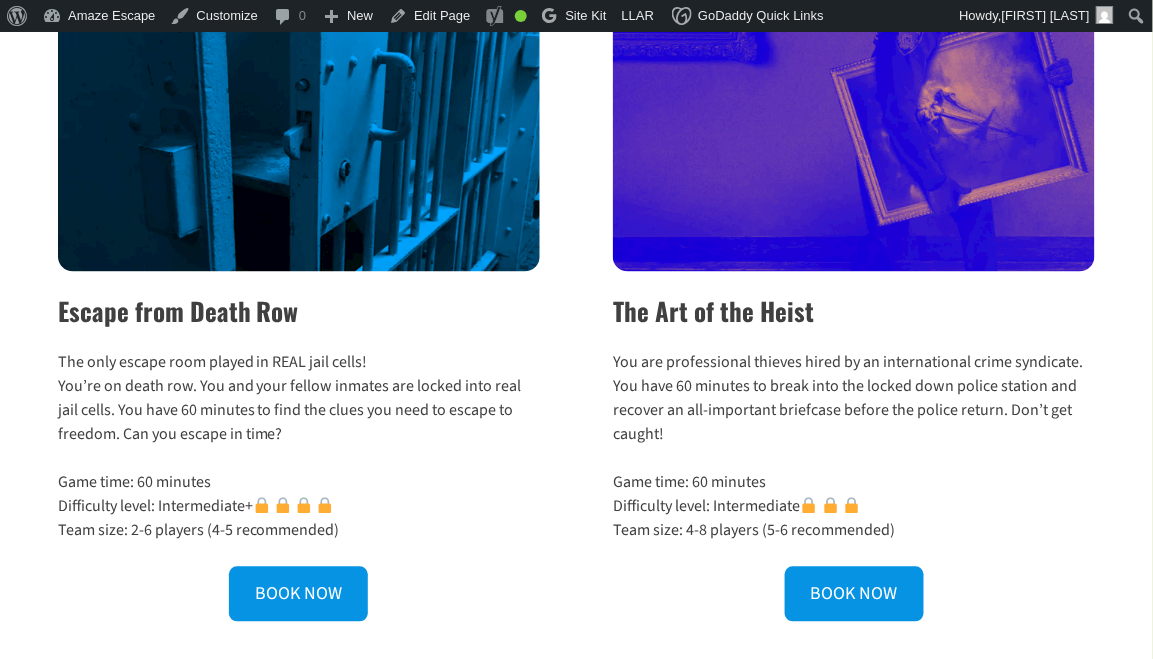 scroll, scrollTop: 0, scrollLeft: 0, axis: both 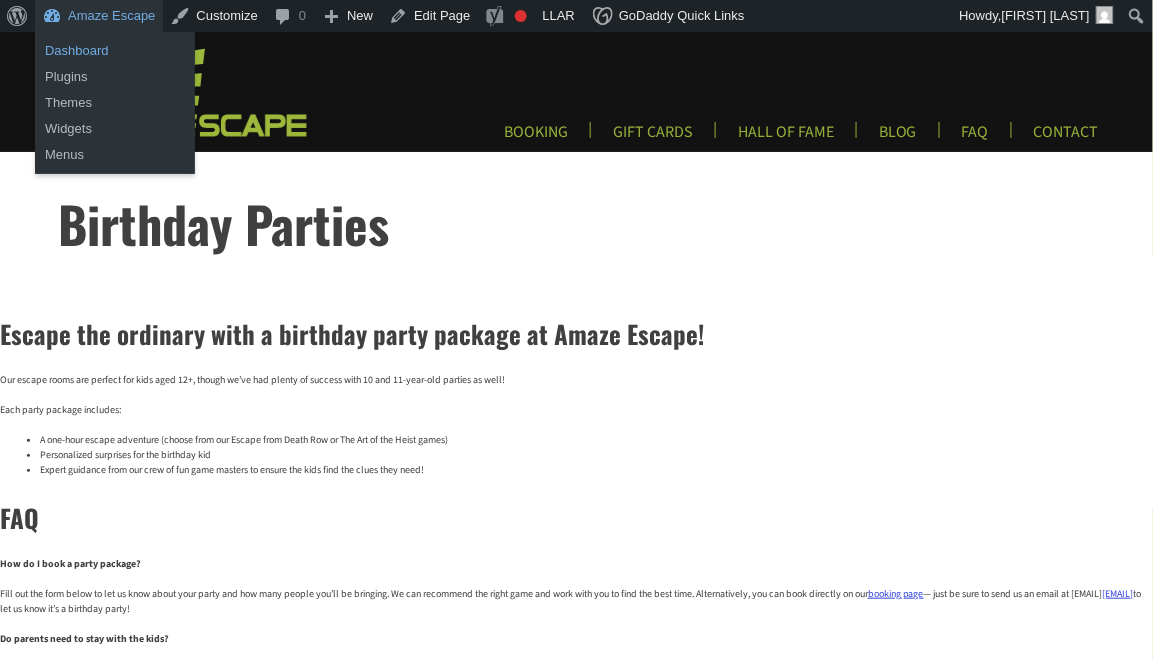 click on "Dashboard" at bounding box center [115, 51] 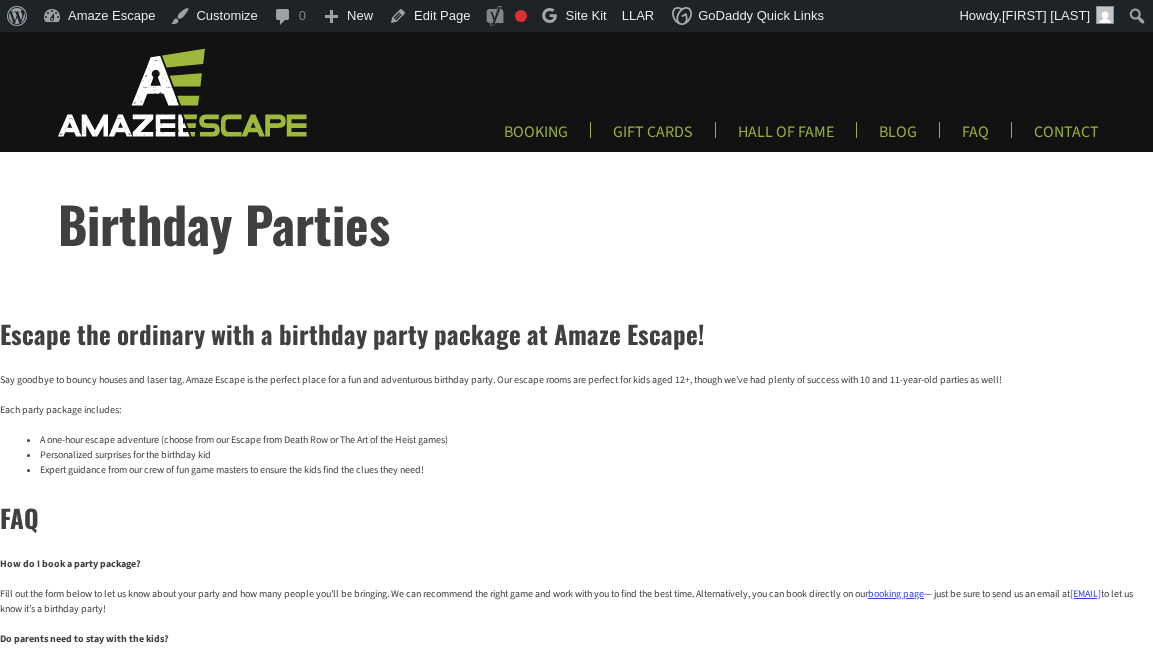 scroll, scrollTop: 0, scrollLeft: 0, axis: both 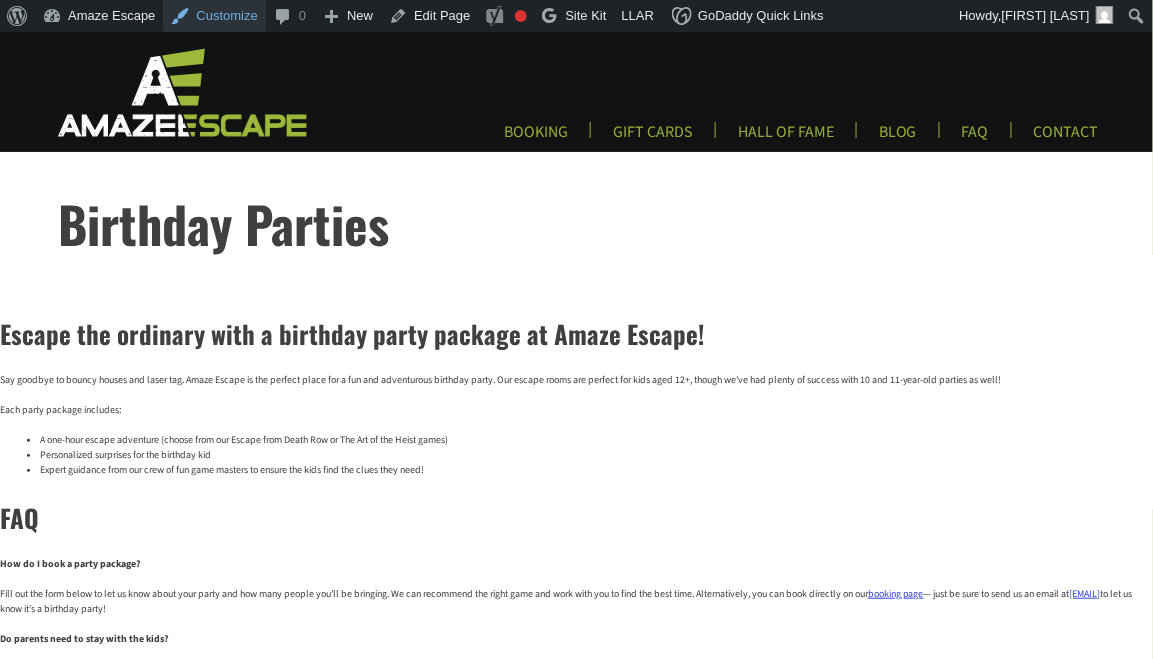 click on "Customize" at bounding box center (214, 16) 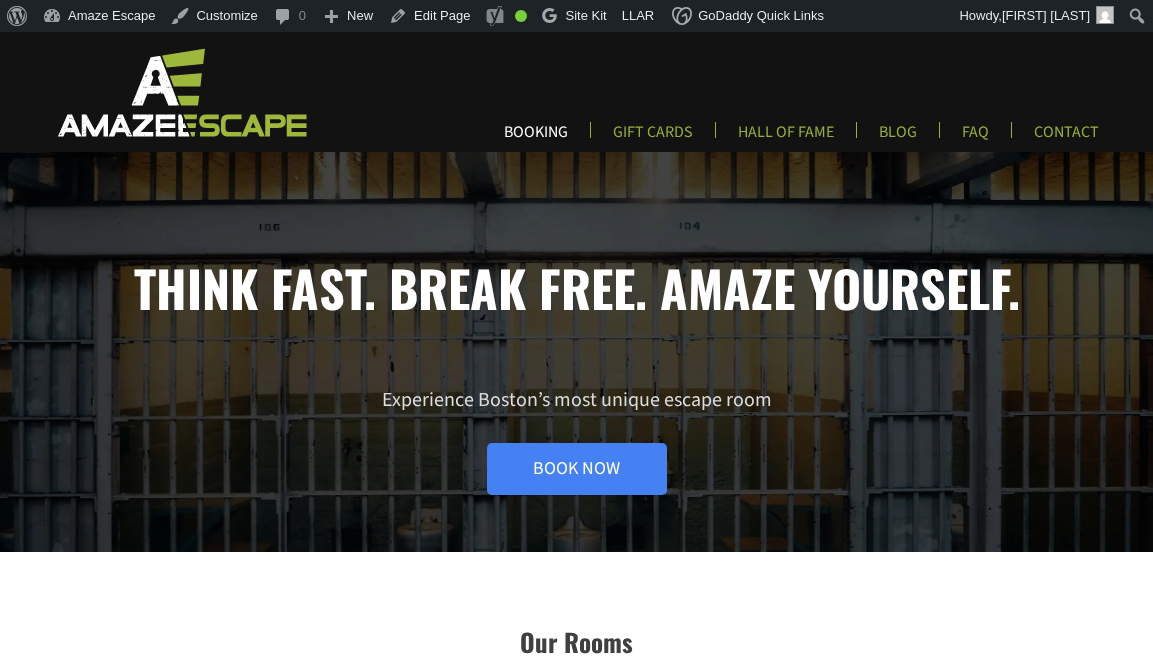 scroll, scrollTop: 0, scrollLeft: 0, axis: both 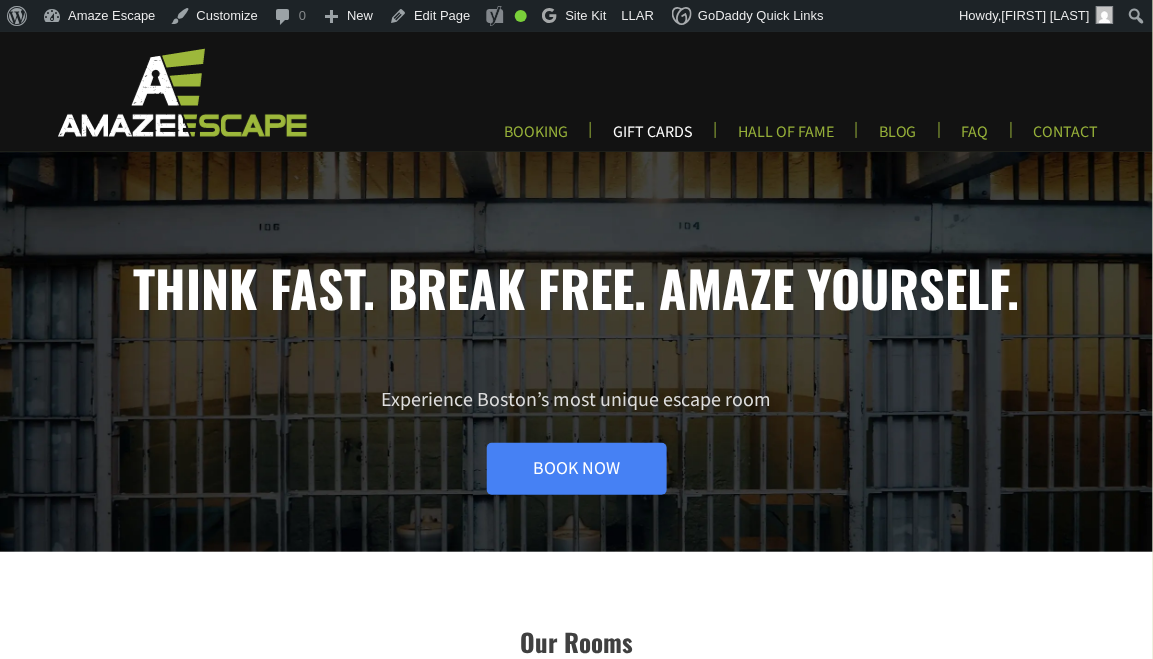 click on "GIFT CARDS" at bounding box center (653, 138) 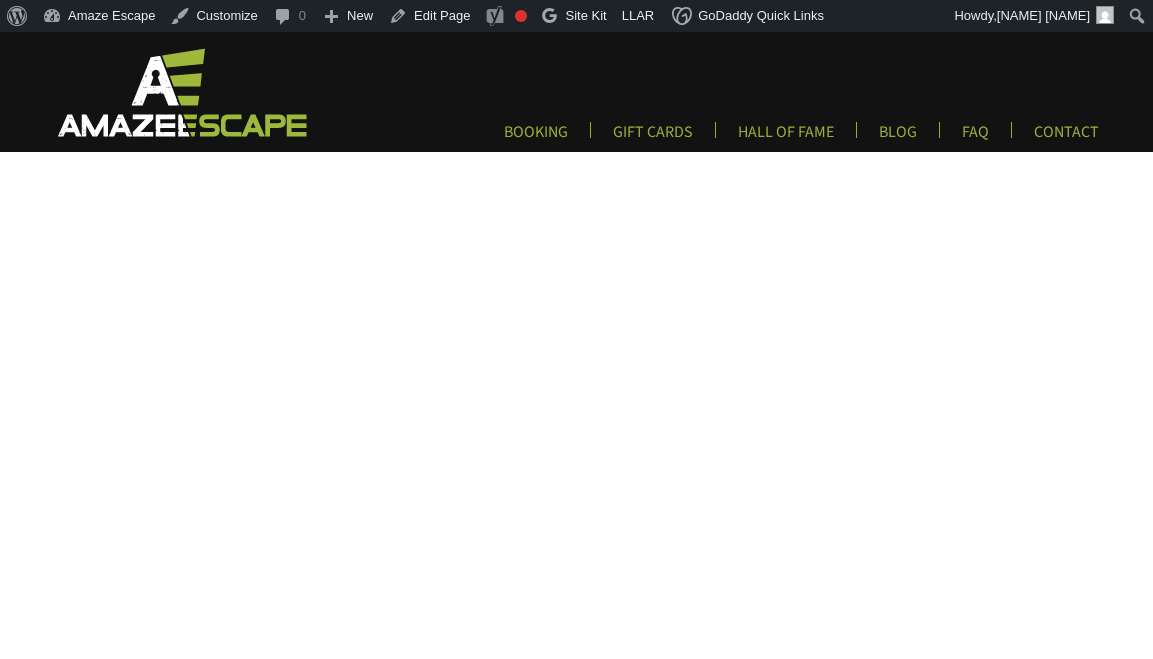 scroll, scrollTop: 0, scrollLeft: 0, axis: both 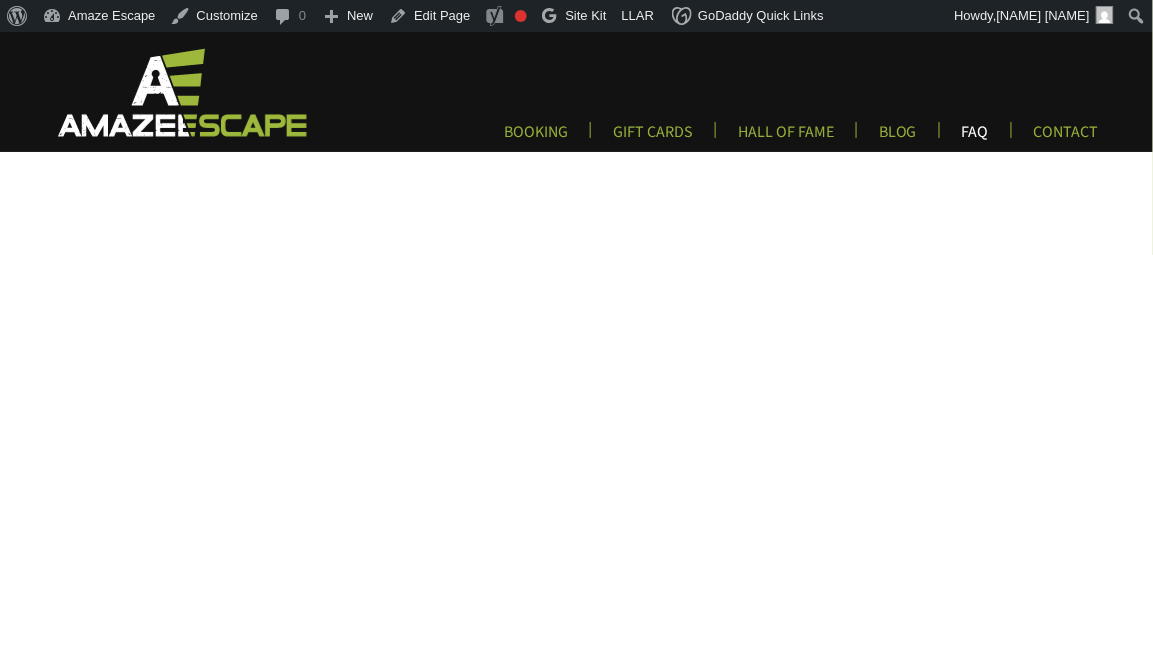 click on "FAQ" at bounding box center (975, 138) 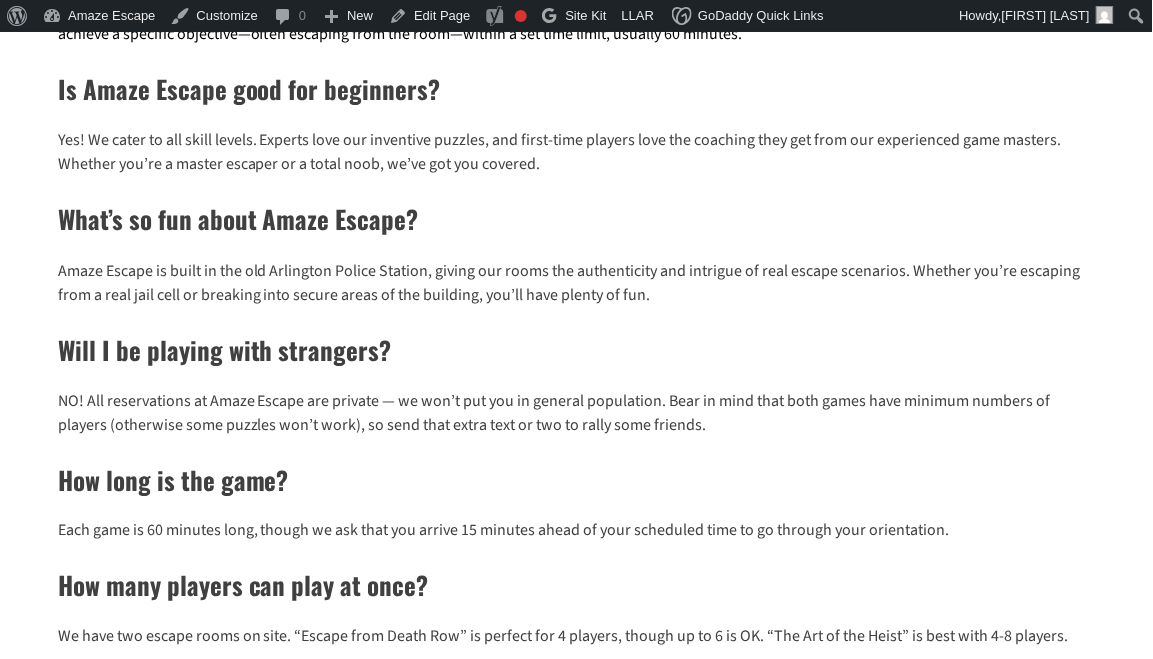 scroll, scrollTop: 374, scrollLeft: 0, axis: vertical 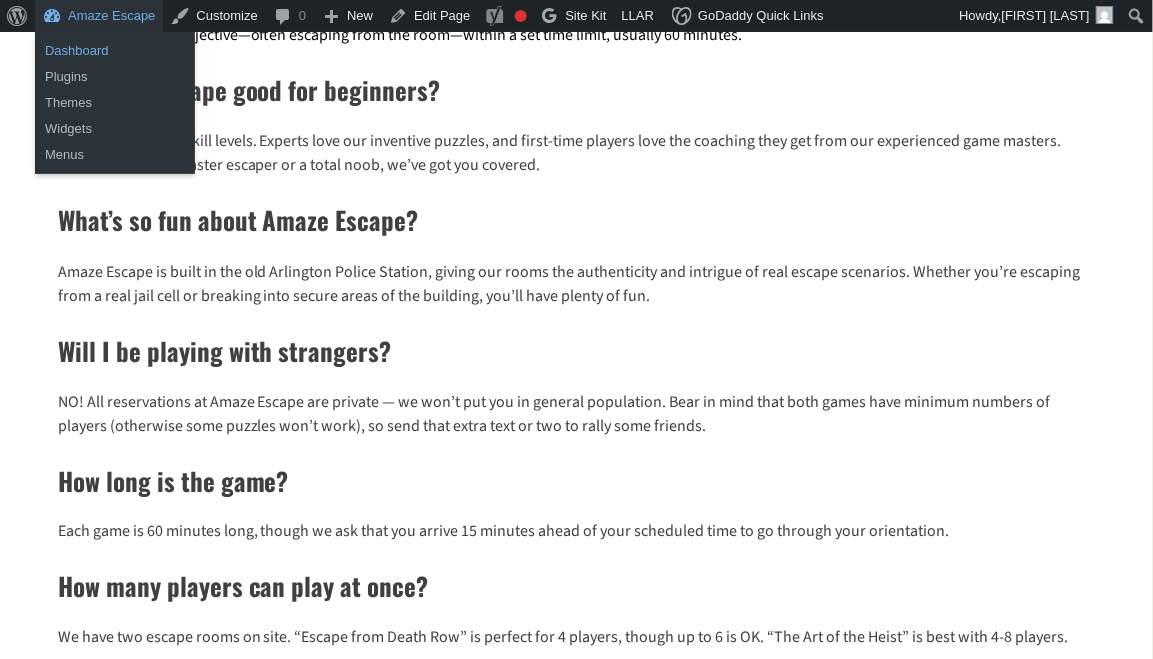 click on "Dashboard" at bounding box center [115, 51] 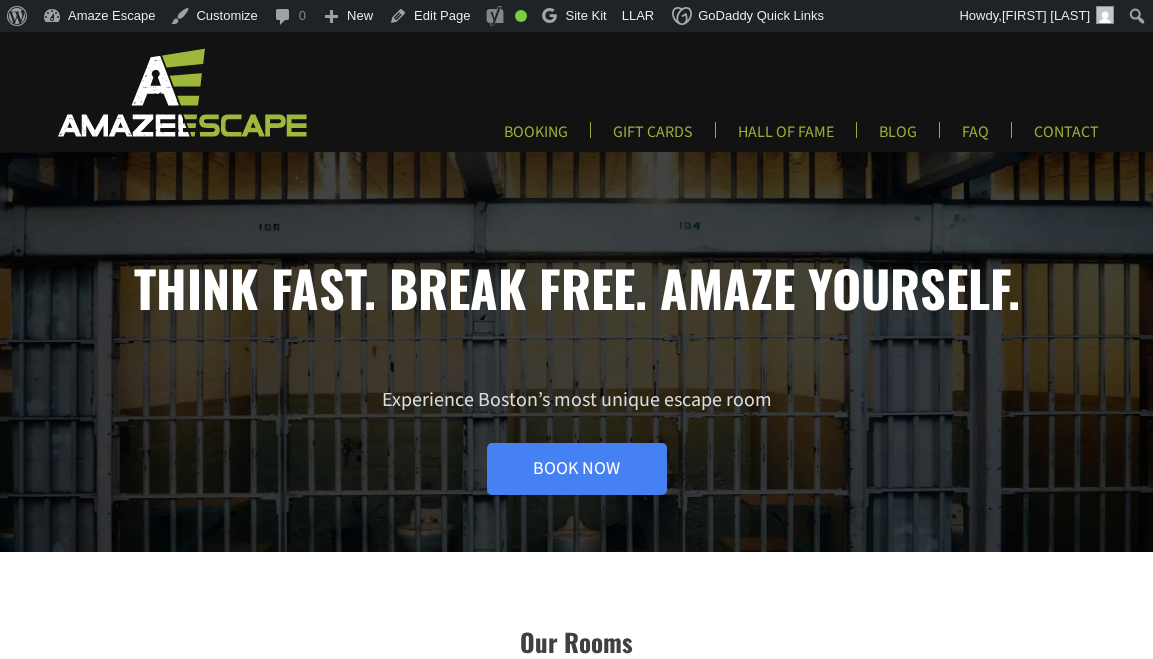 scroll, scrollTop: 0, scrollLeft: 0, axis: both 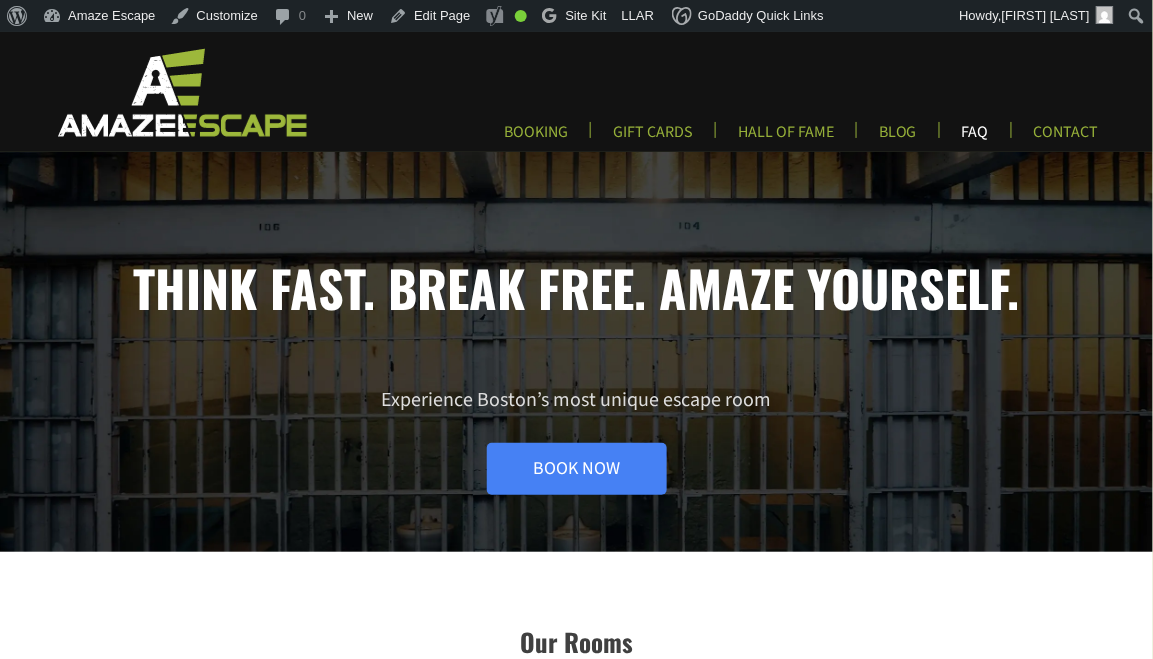 click on "FAQ" at bounding box center (975, 138) 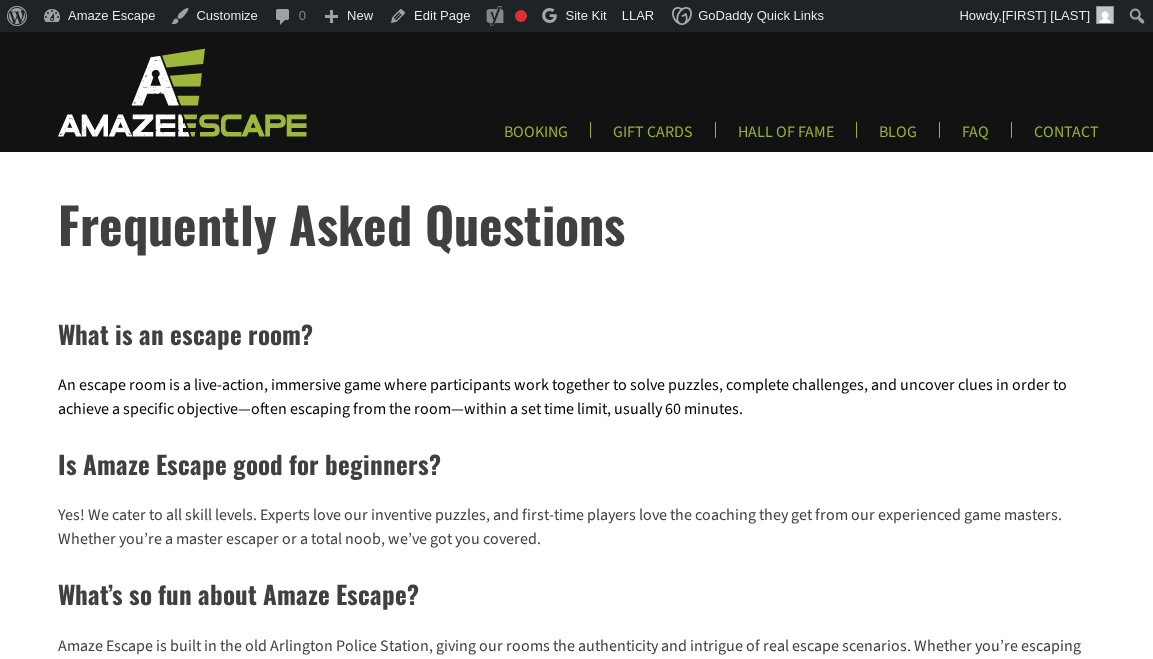 scroll, scrollTop: 0, scrollLeft: 0, axis: both 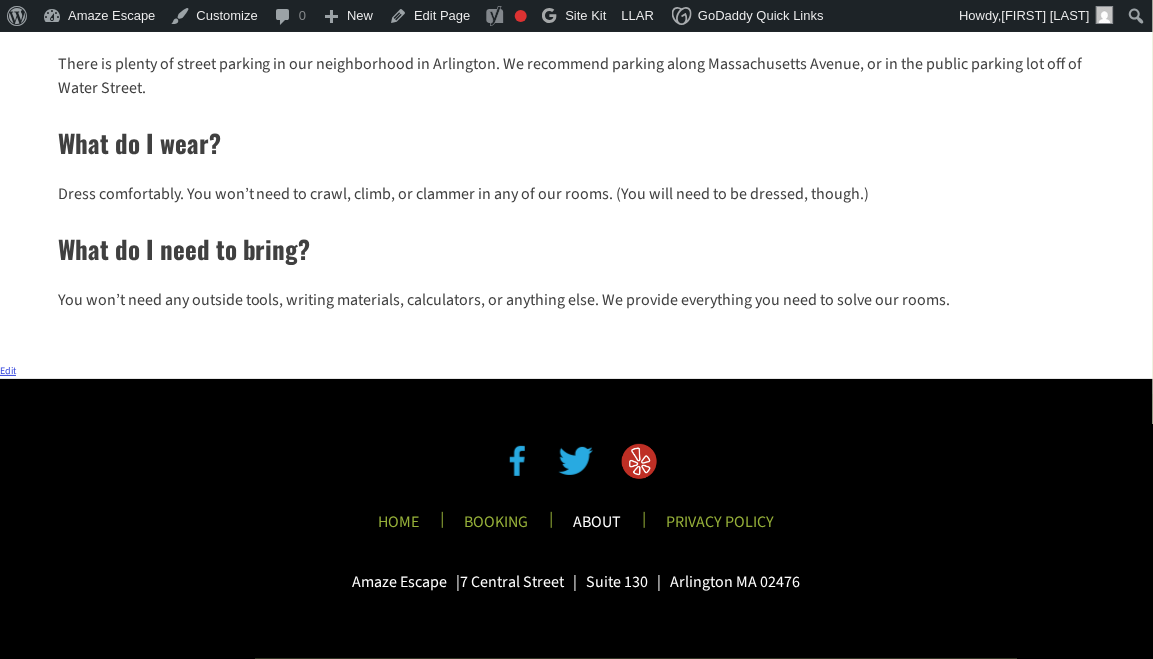 click on "ABOUT" at bounding box center (598, 528) 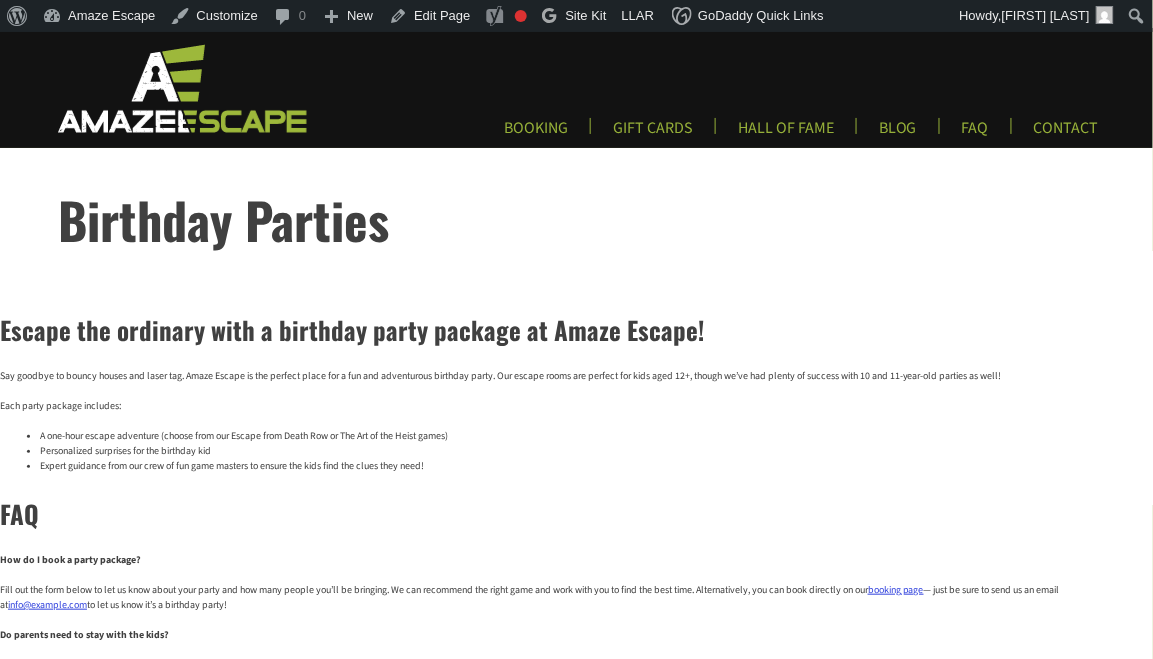 scroll, scrollTop: 0, scrollLeft: 0, axis: both 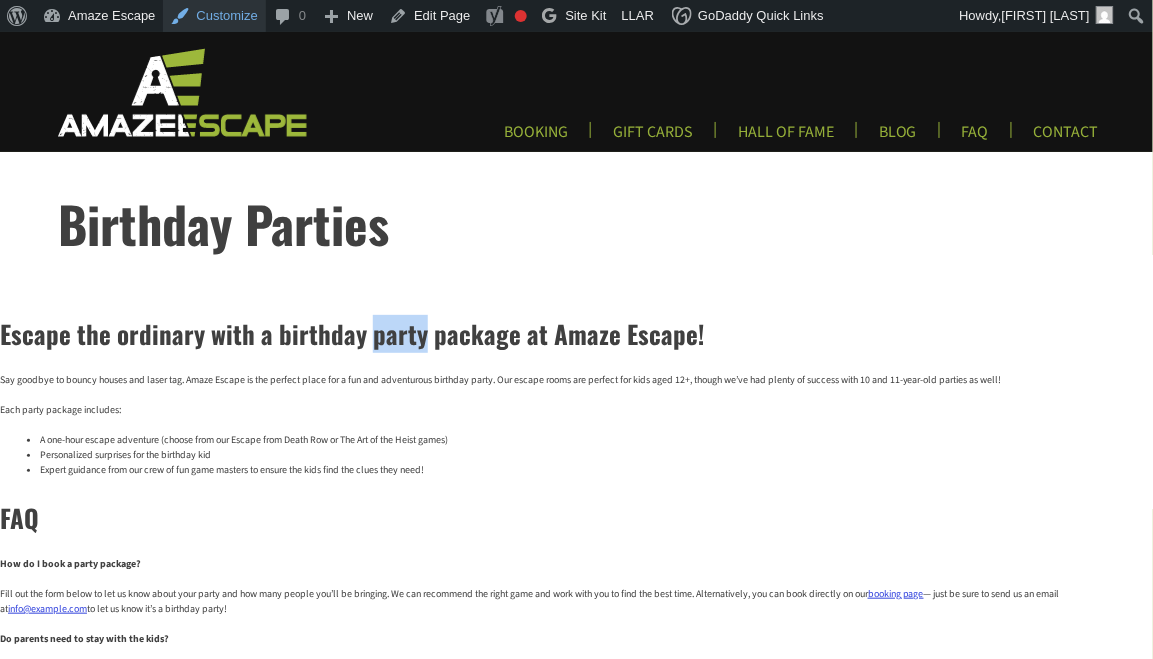 click on "Customize" at bounding box center [214, 16] 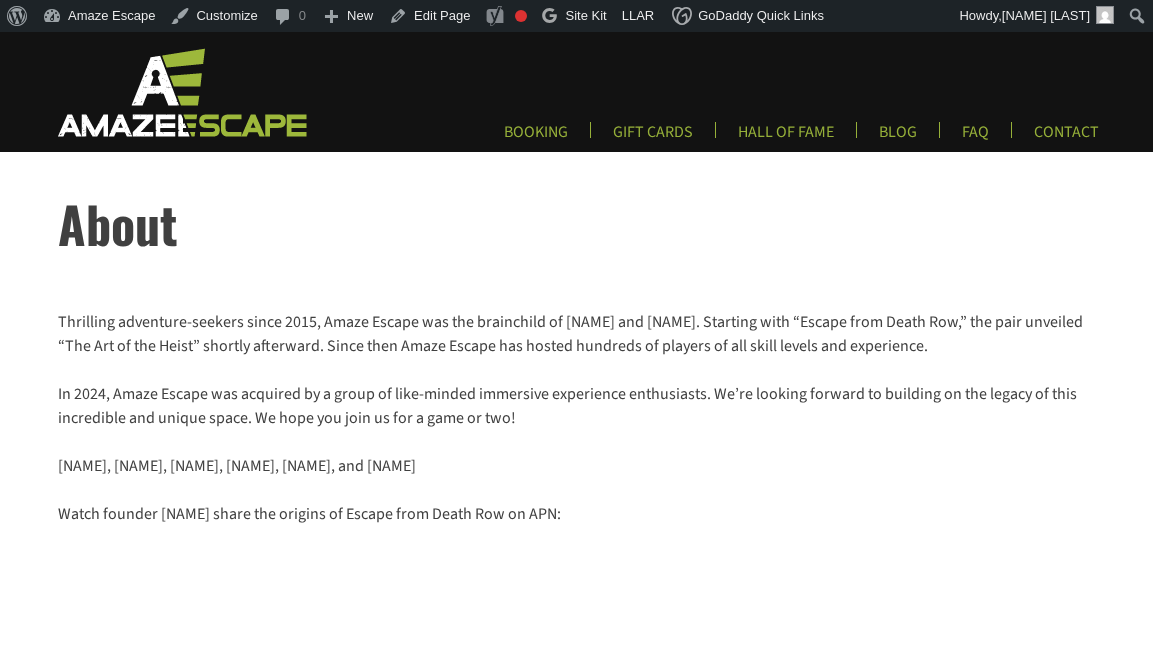scroll, scrollTop: 0, scrollLeft: 0, axis: both 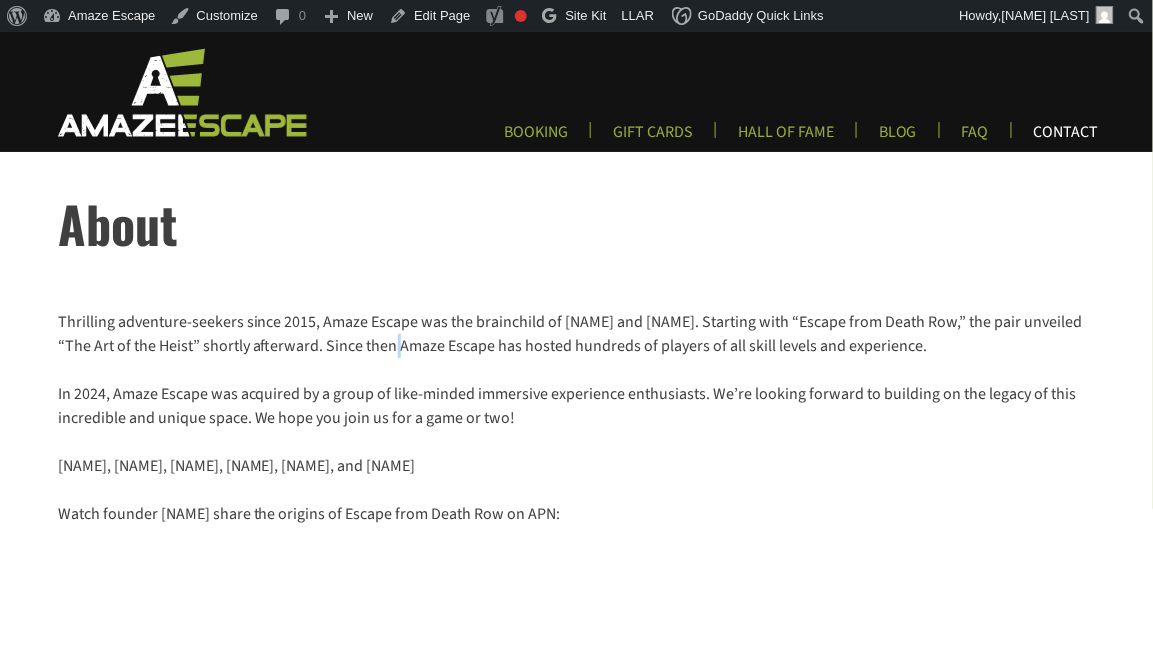 click on "CONTACT" at bounding box center (1066, 138) 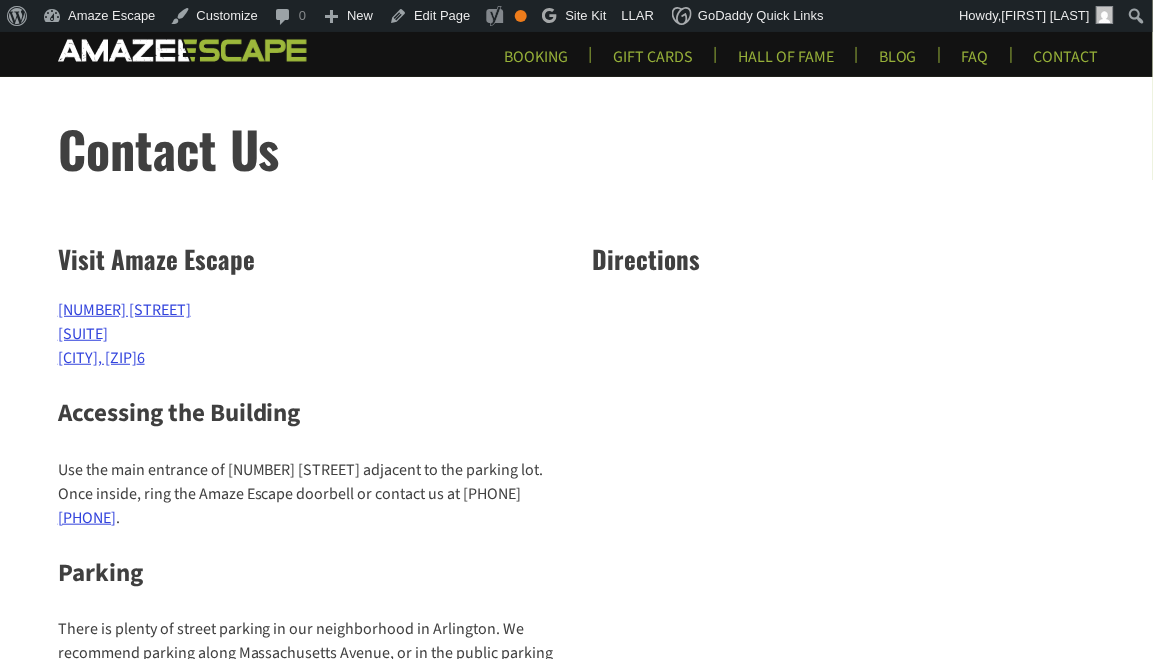scroll, scrollTop: 0, scrollLeft: 0, axis: both 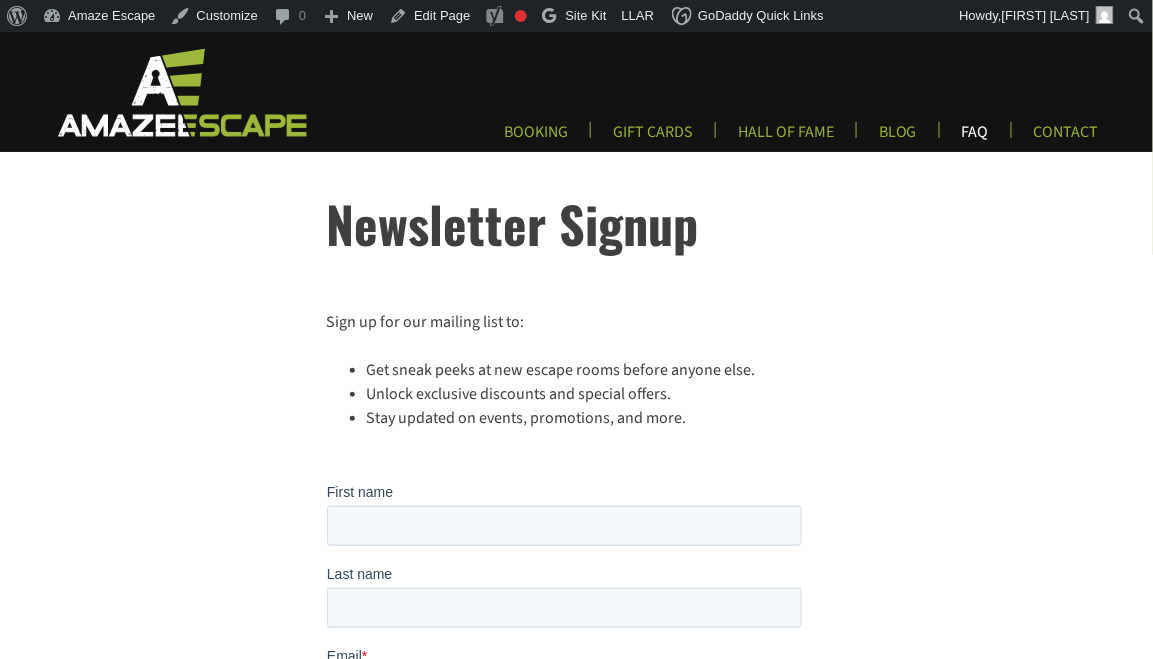 click on "FAQ" at bounding box center [975, 138] 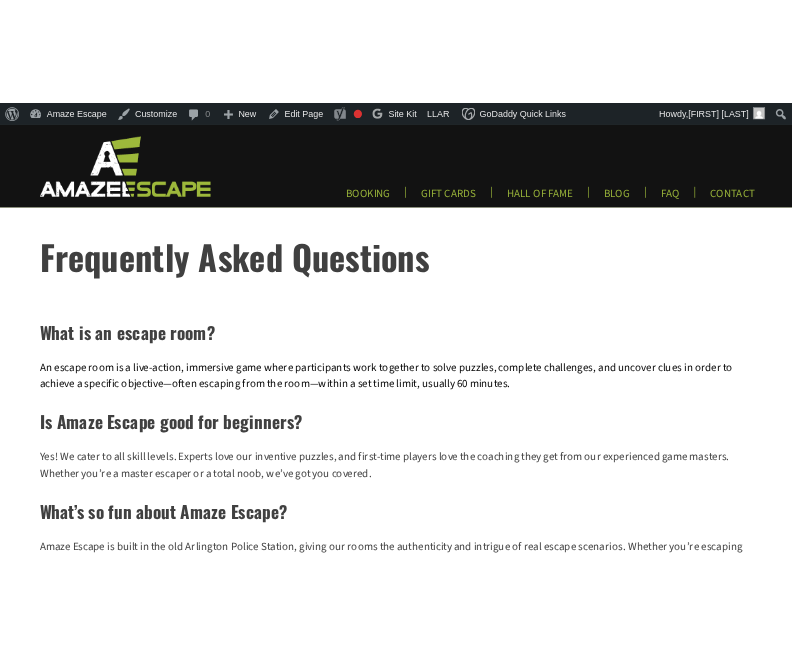 scroll, scrollTop: 0, scrollLeft: 0, axis: both 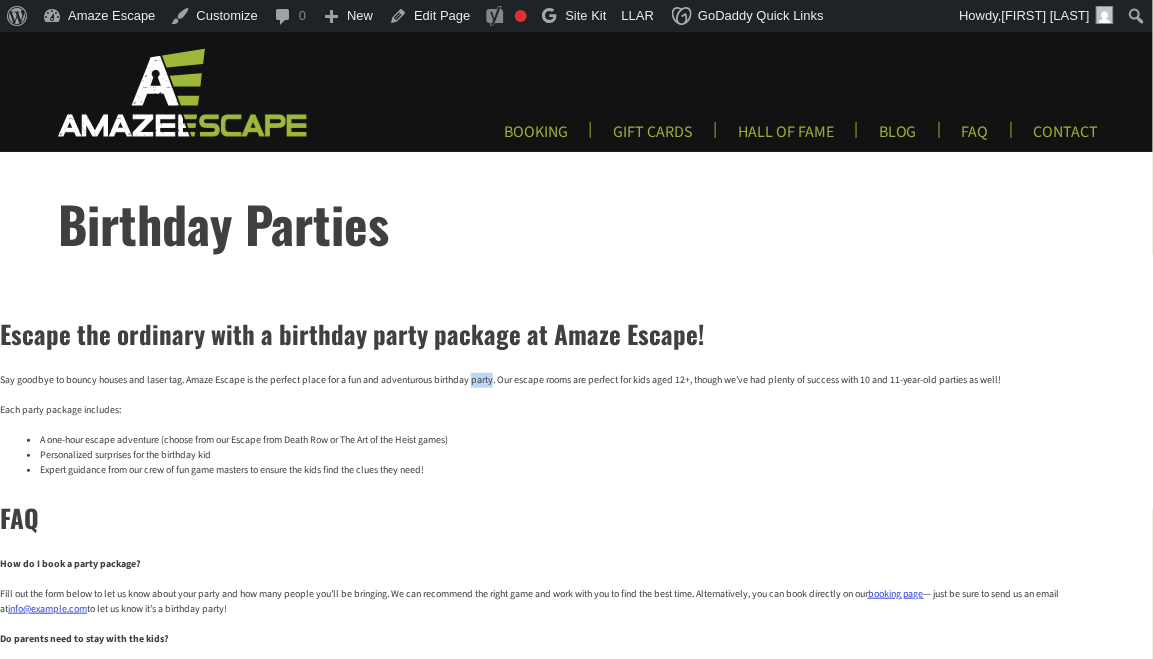 click on "Expert guidance from our crew of fun game masters to ensure the kids find the clues they need!" at bounding box center [596, 470] 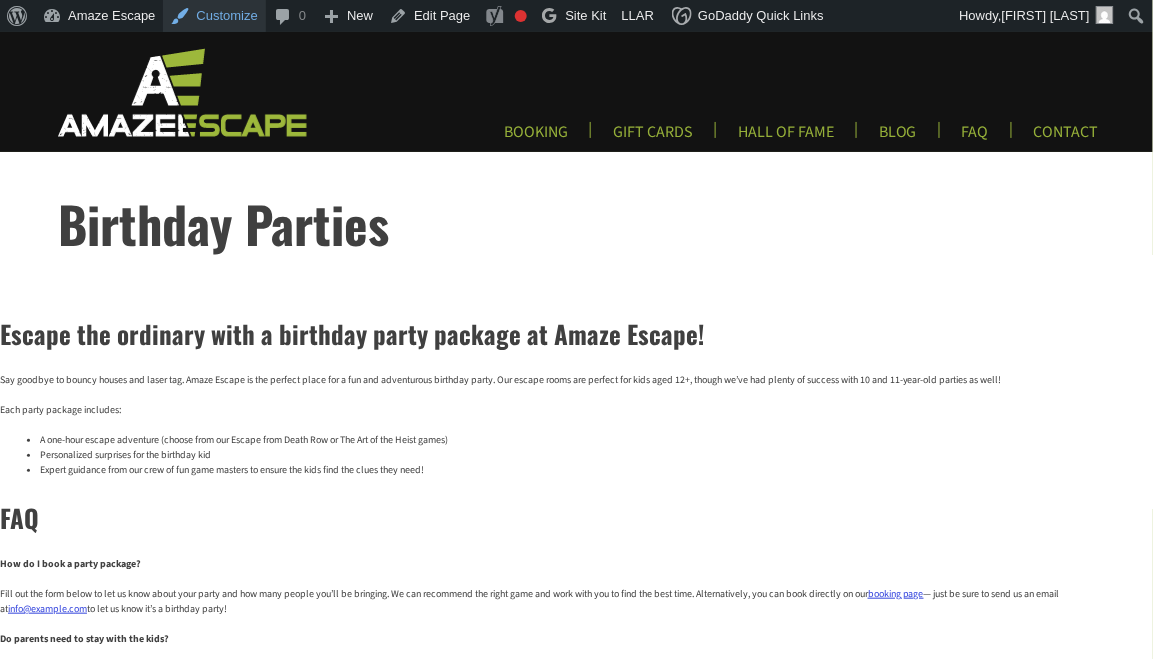 click on "Customize" at bounding box center [214, 16] 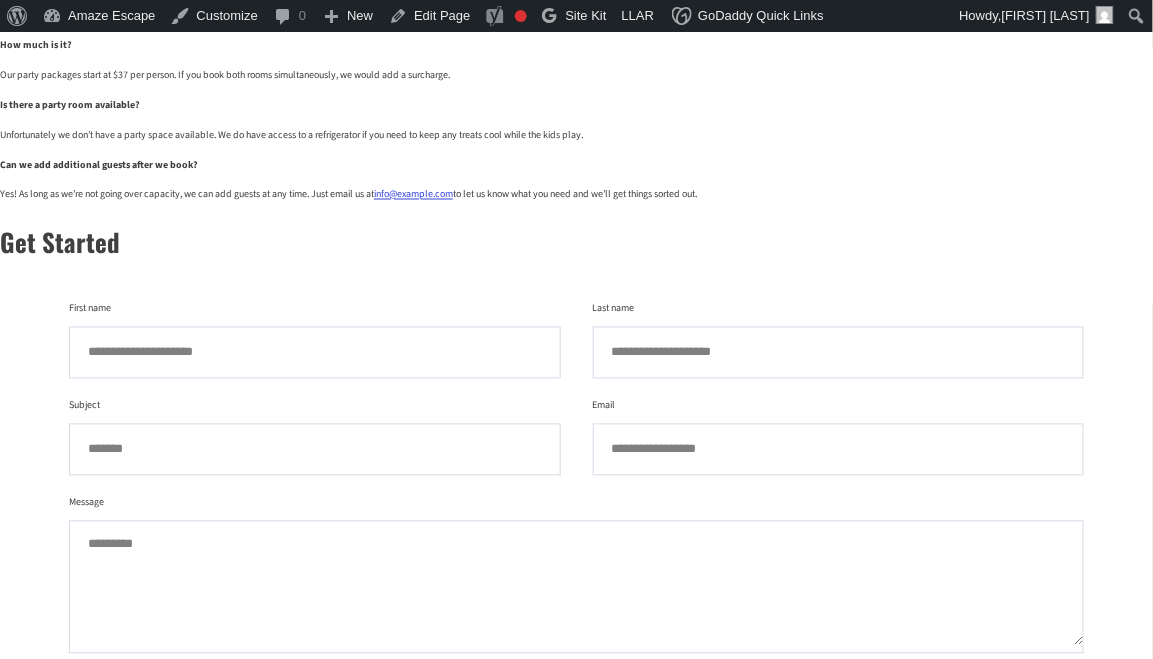 scroll, scrollTop: 723, scrollLeft: 0, axis: vertical 